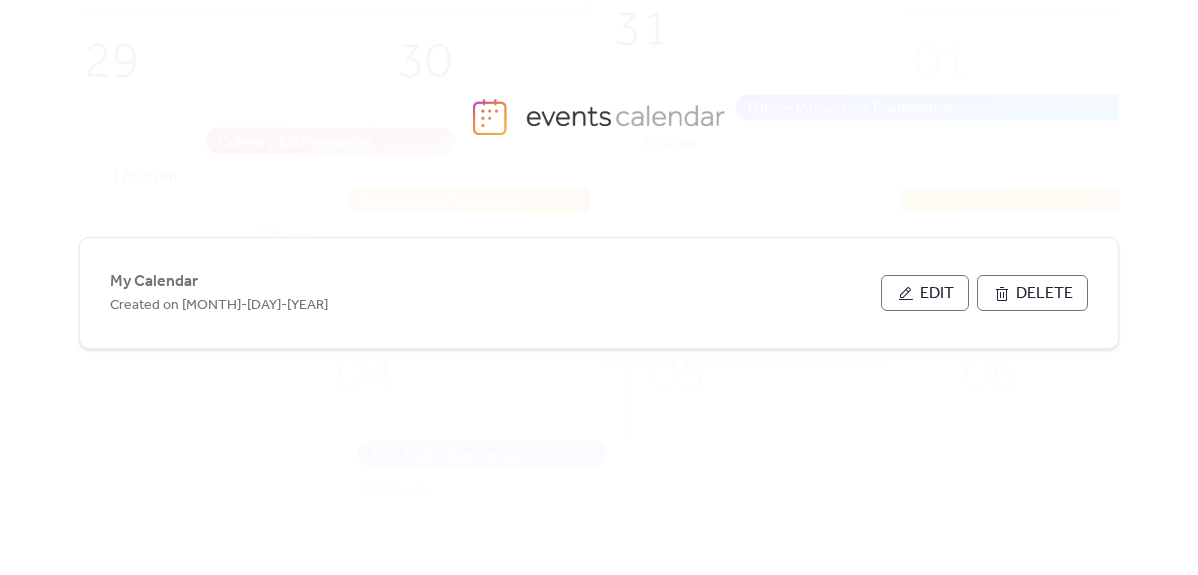 scroll, scrollTop: 0, scrollLeft: 0, axis: both 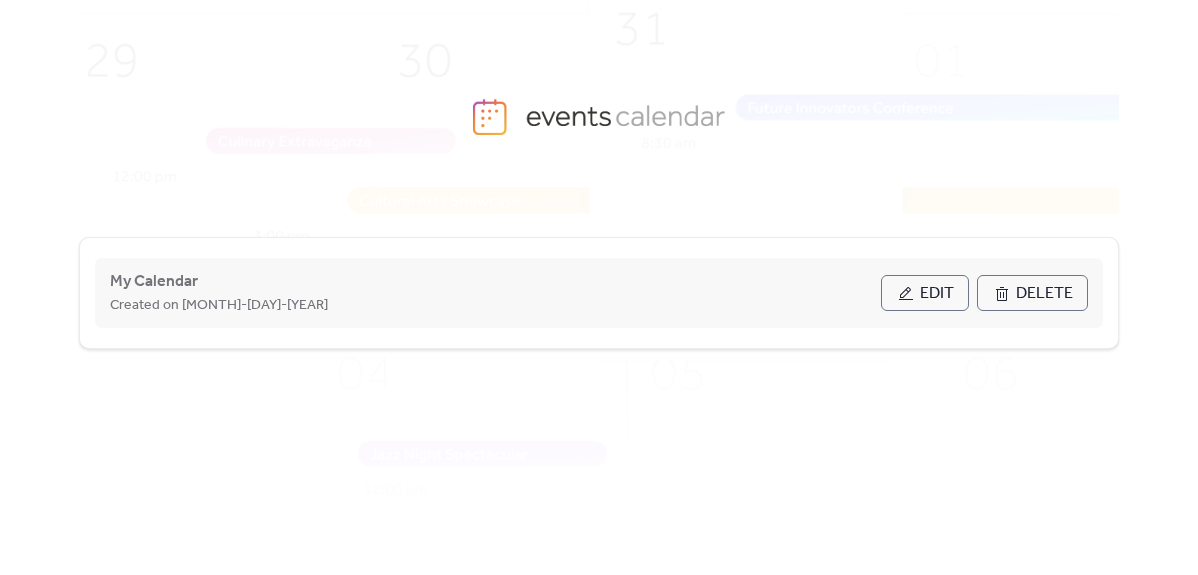click on "Edit" at bounding box center [937, 294] 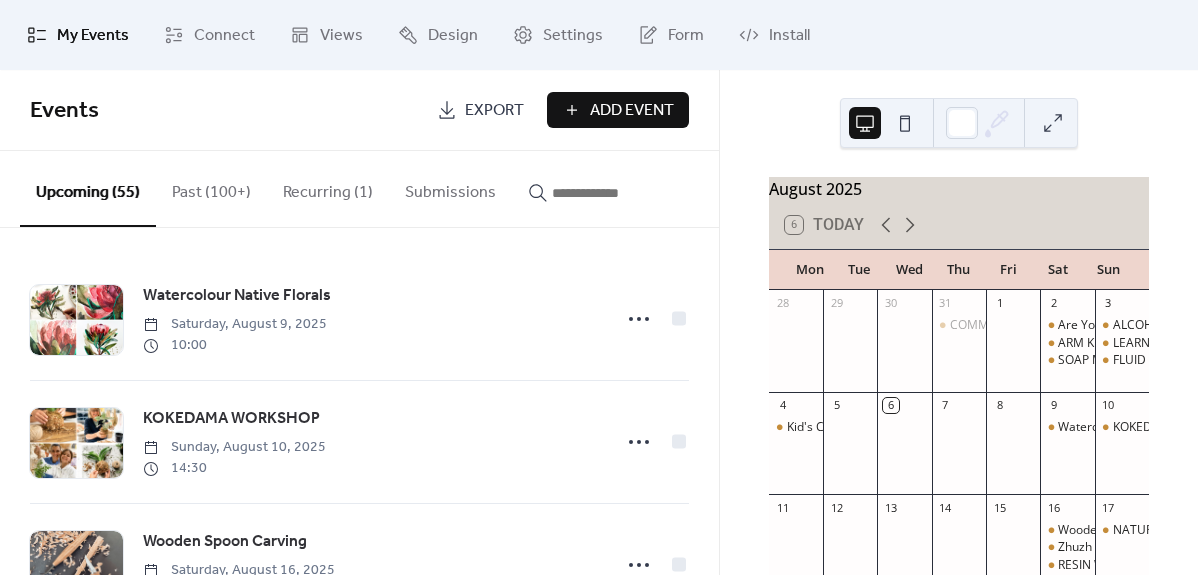 click at bounding box center [612, 193] 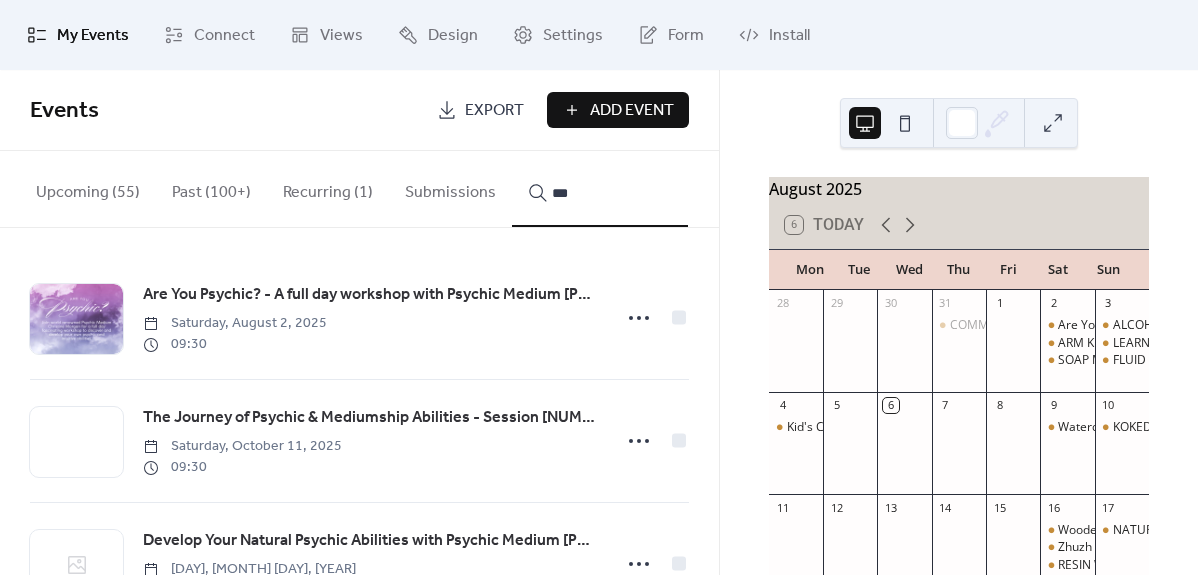 scroll, scrollTop: 0, scrollLeft: 0, axis: both 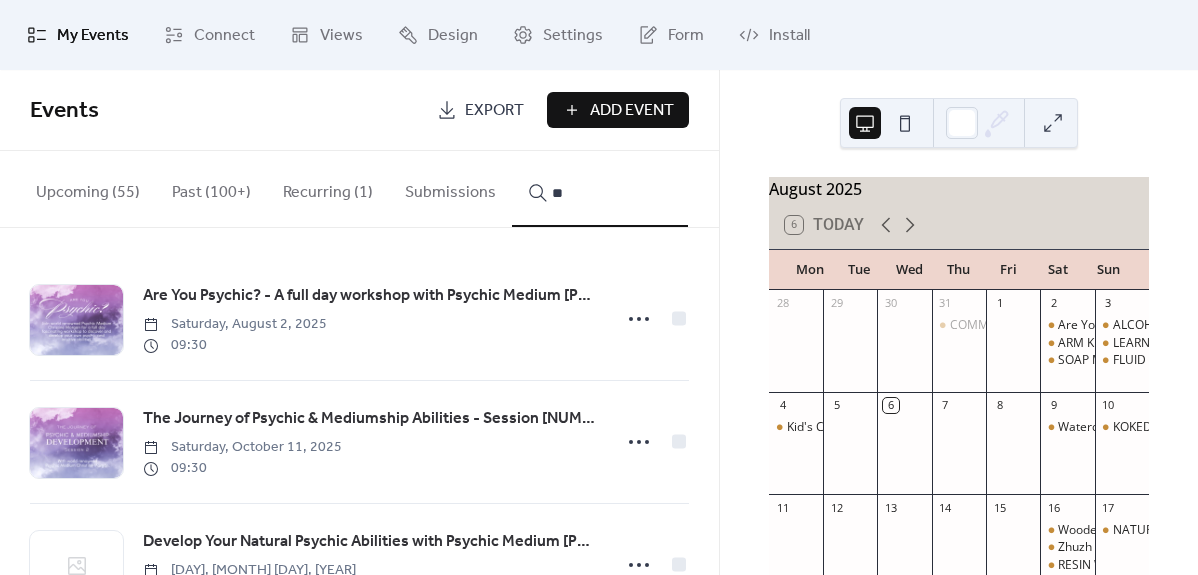 type on "*" 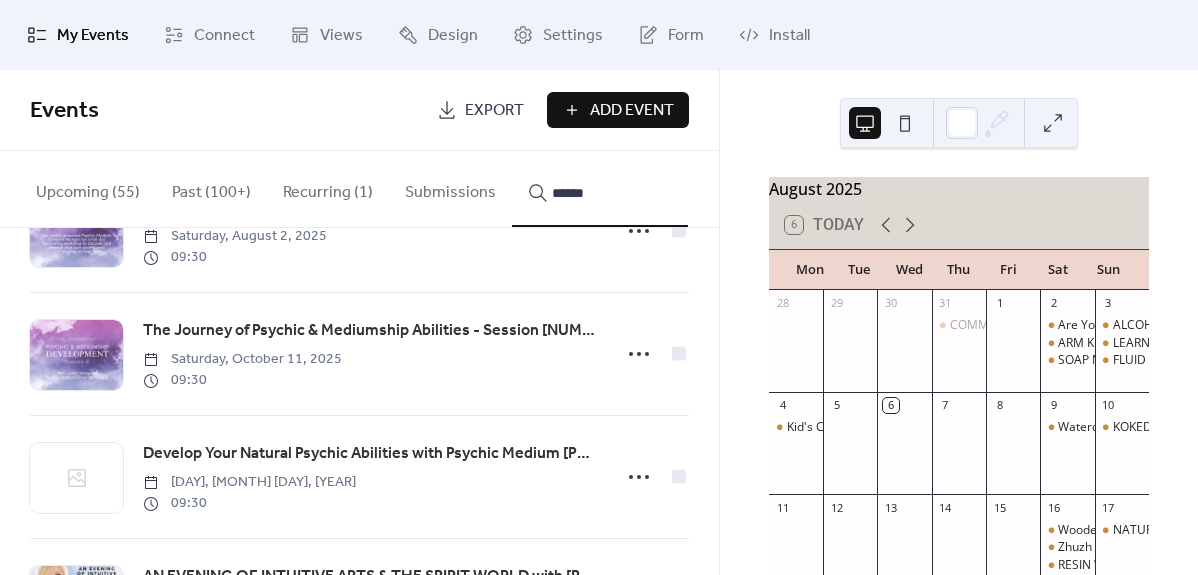 scroll, scrollTop: 90, scrollLeft: 0, axis: vertical 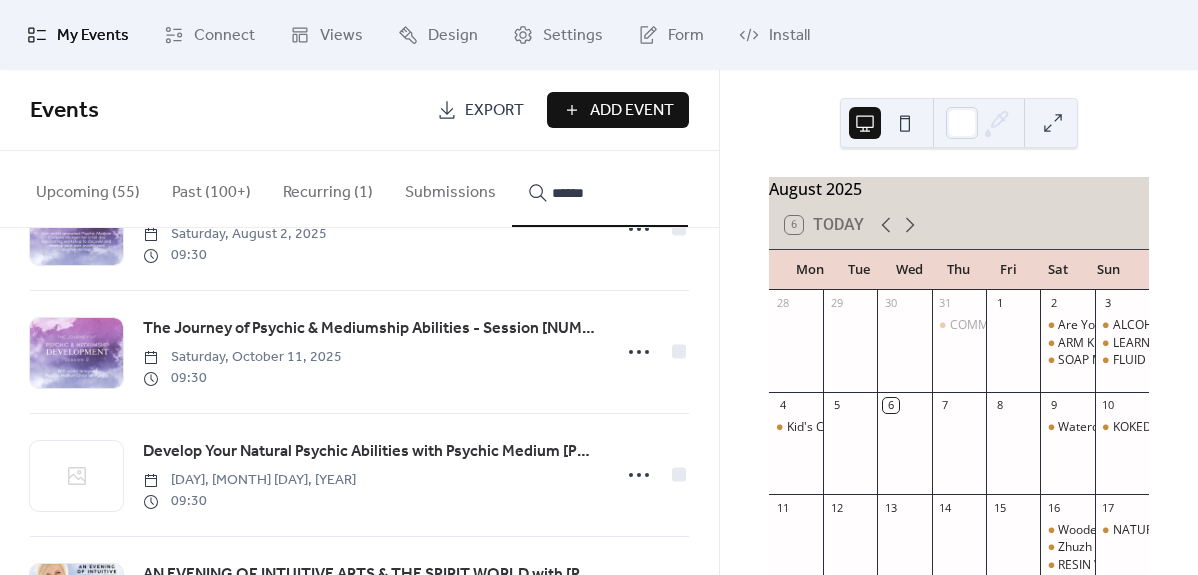 type on "******" 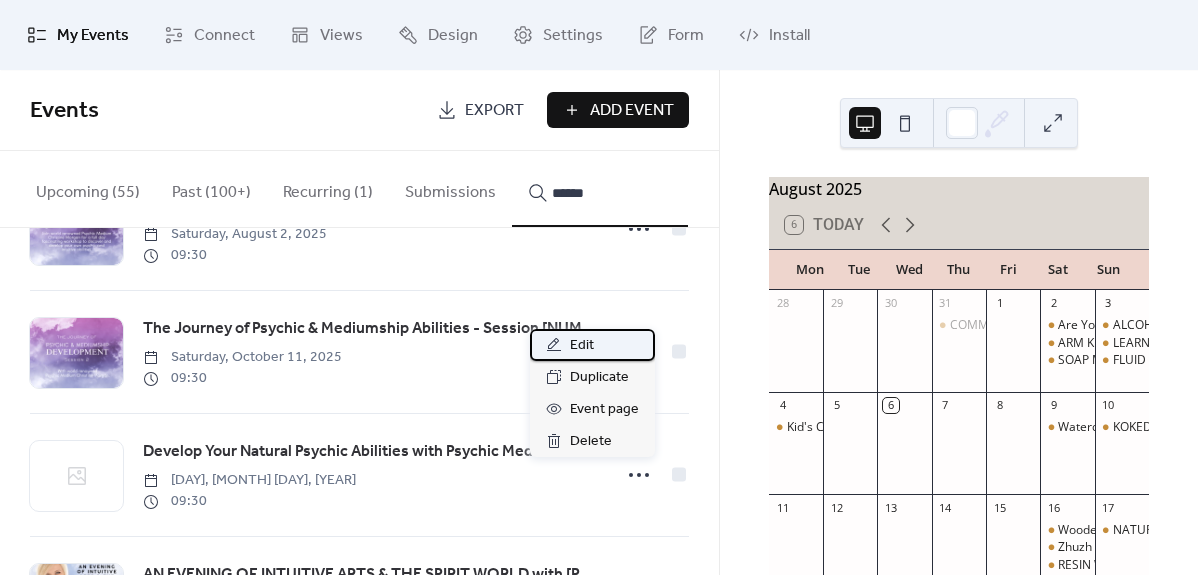 click on "Edit" at bounding box center (592, 345) 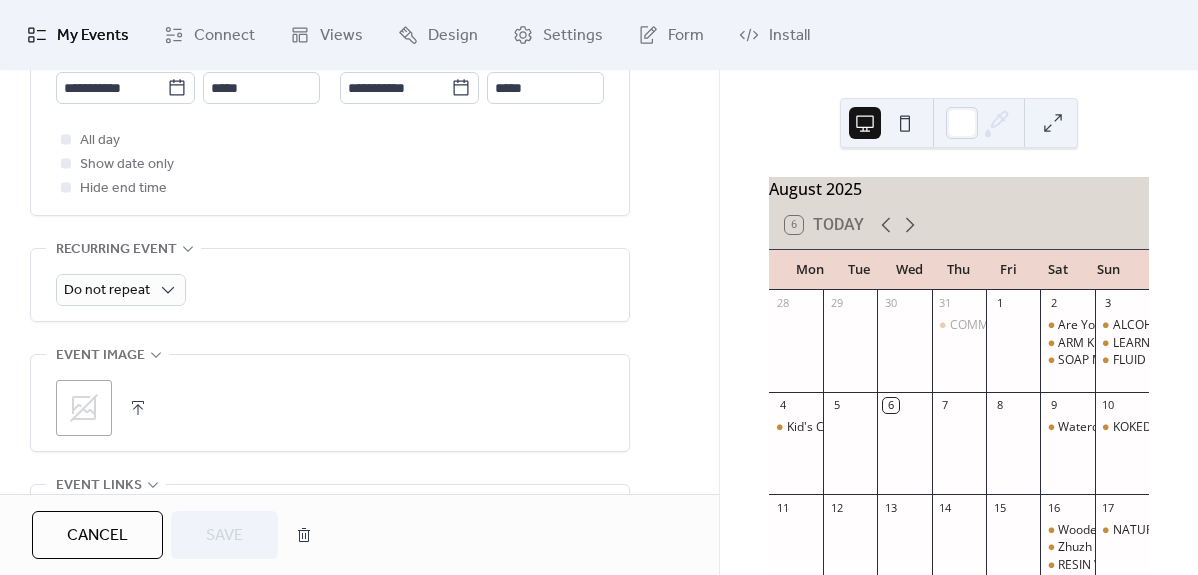 scroll, scrollTop: 778, scrollLeft: 0, axis: vertical 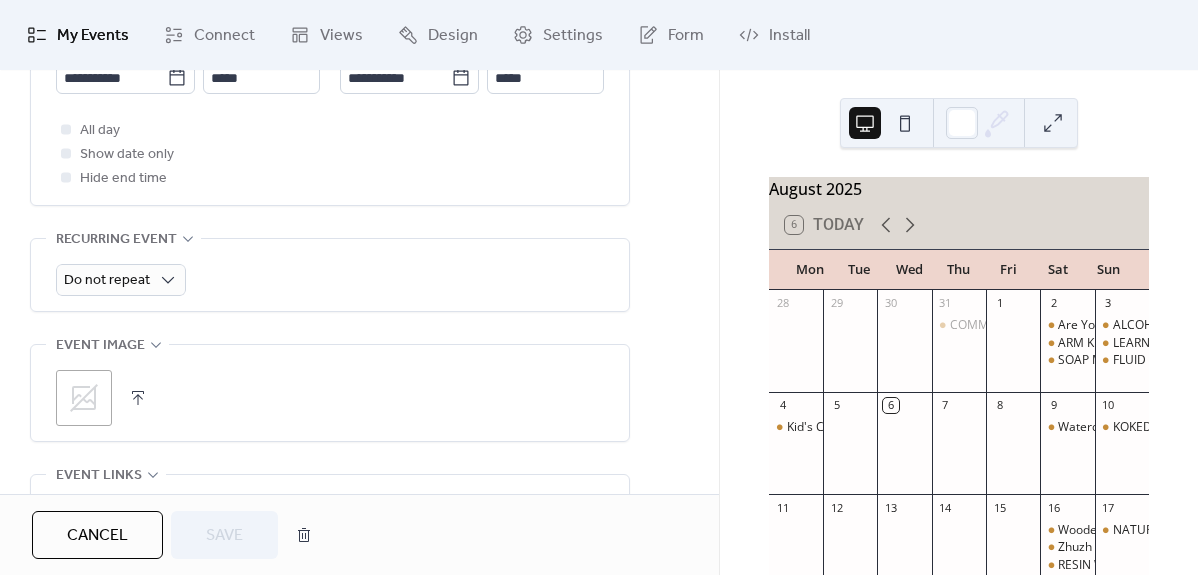 click 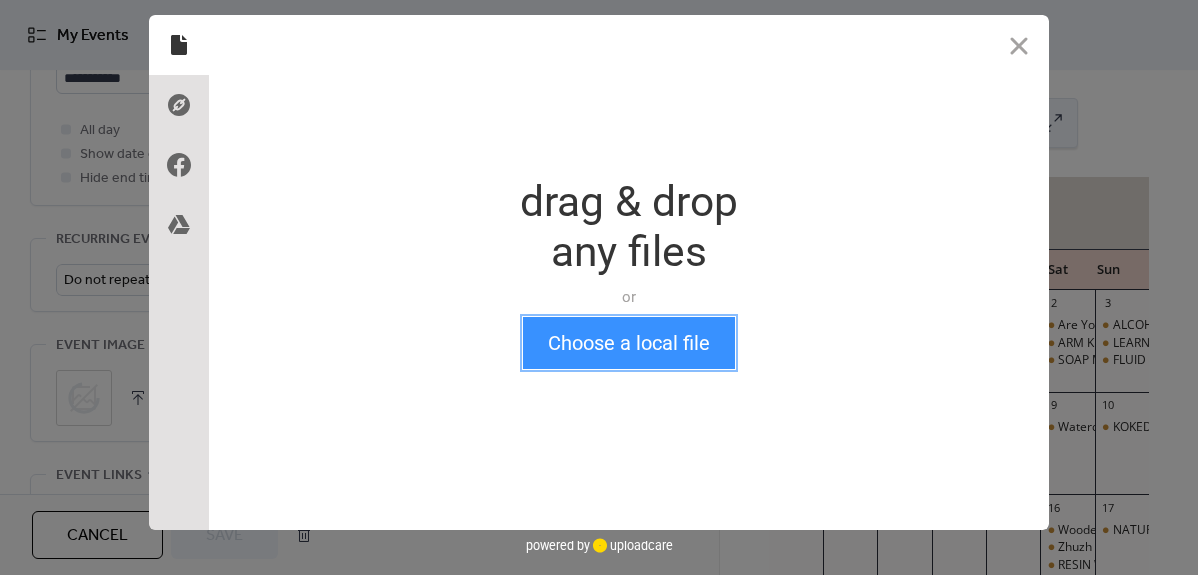 click on "Choose a local file" at bounding box center [629, 343] 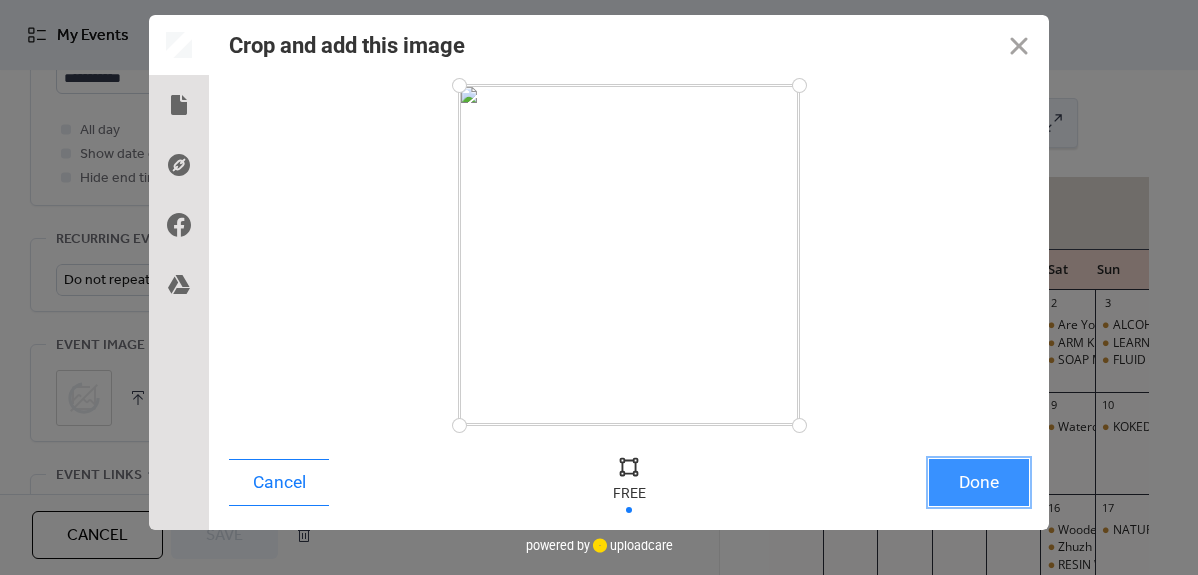 click on "Done" at bounding box center (979, 482) 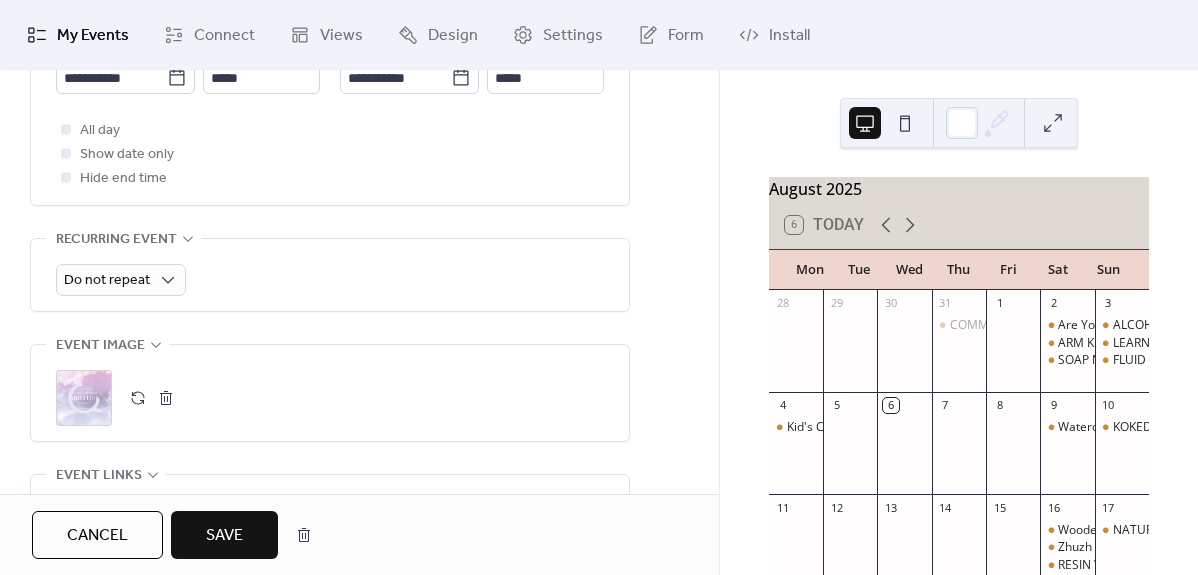 click on "Save" at bounding box center [224, 536] 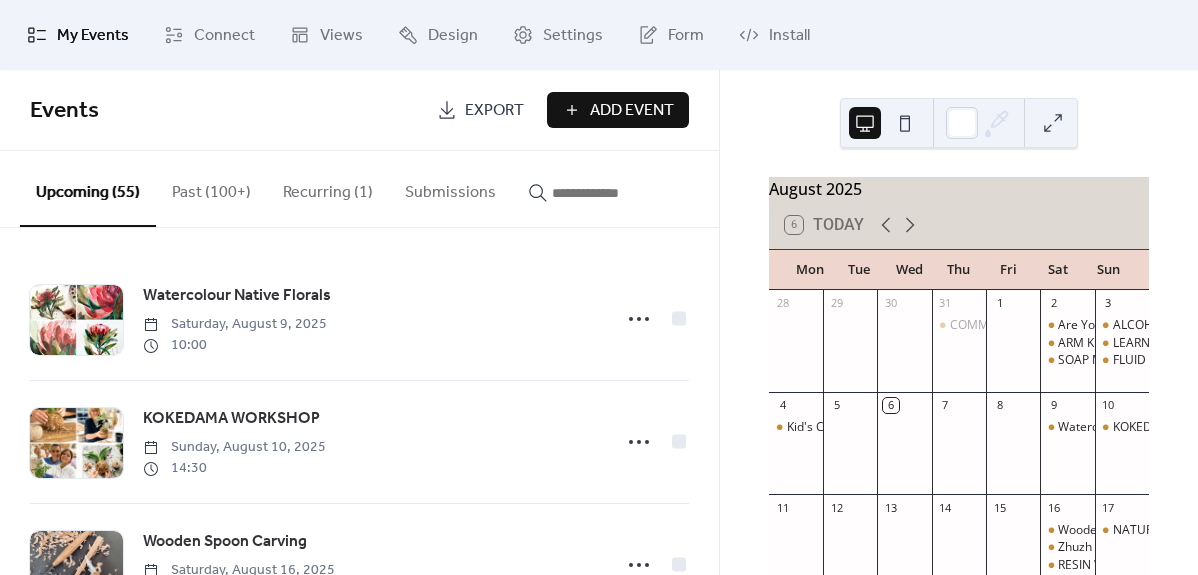 click at bounding box center (612, 193) 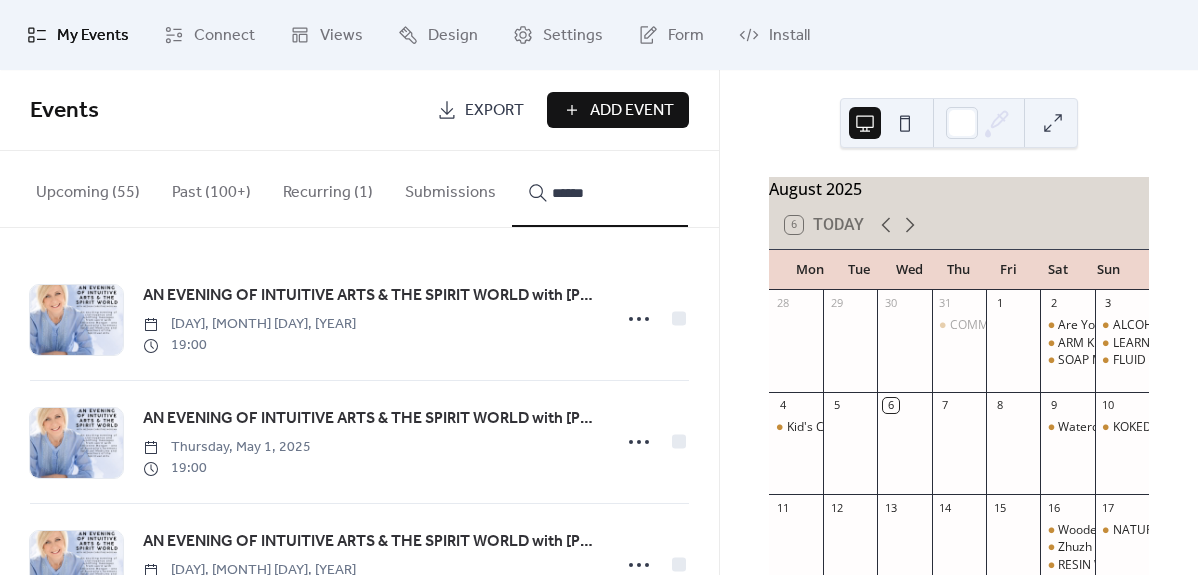 scroll, scrollTop: 453, scrollLeft: 0, axis: vertical 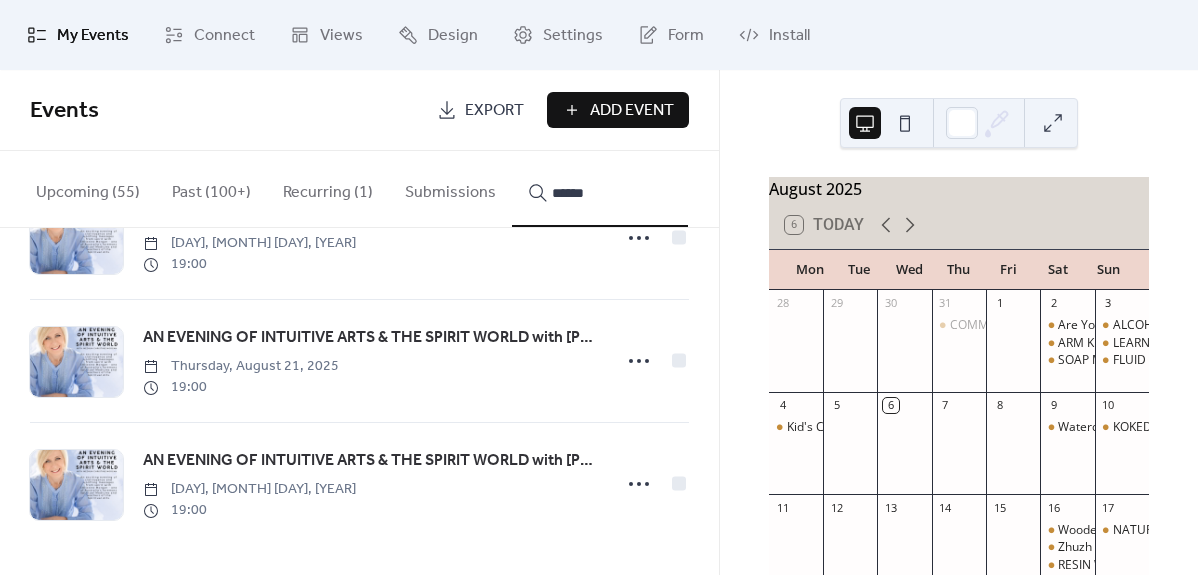 type on "******" 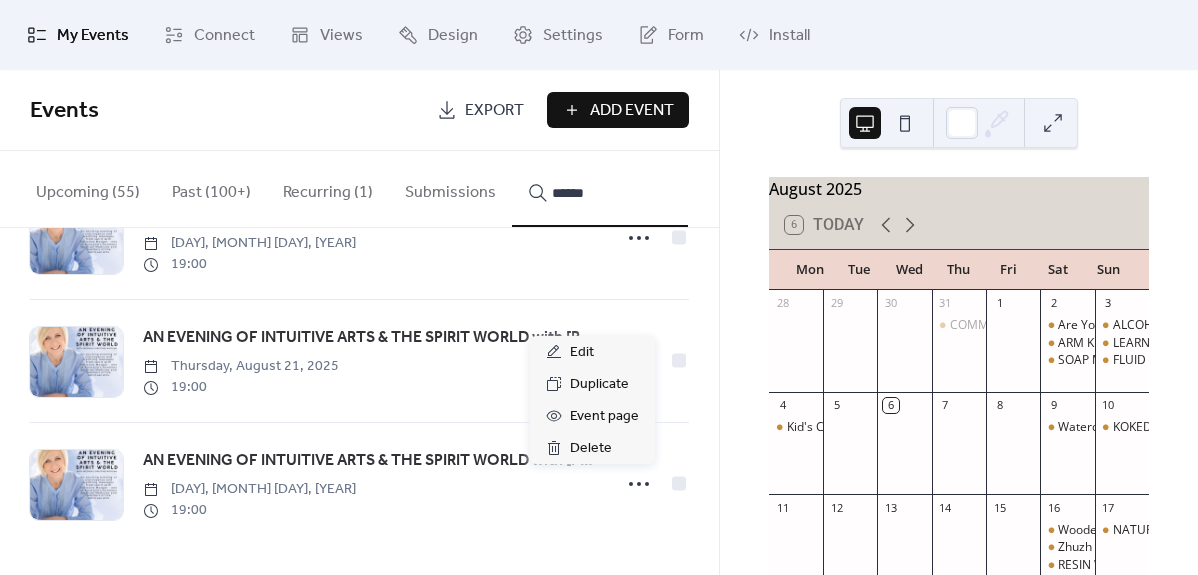 click 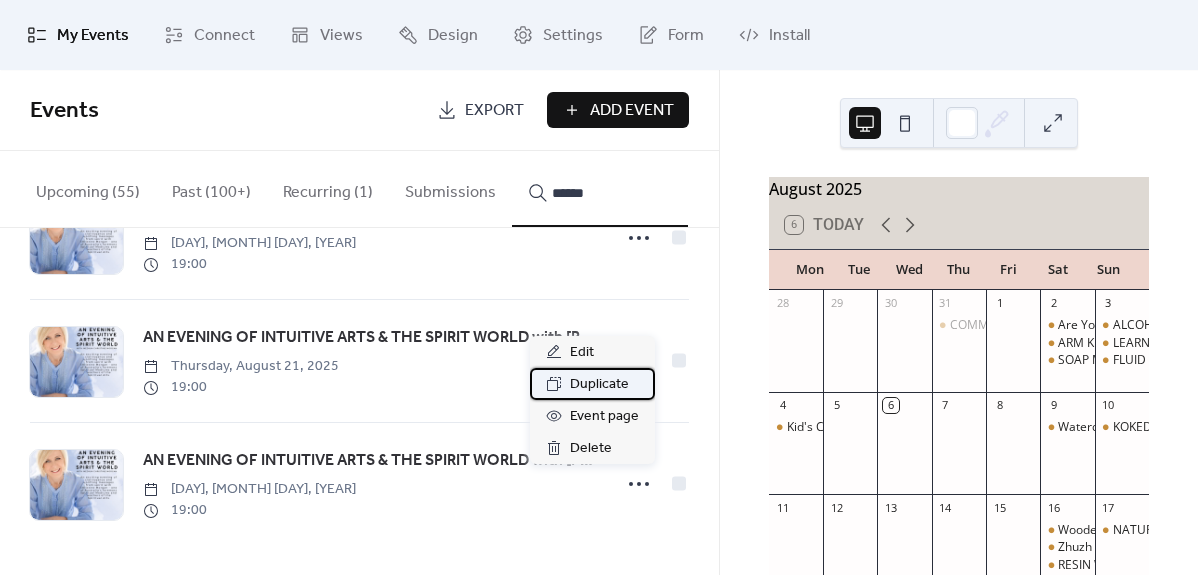 click on "Duplicate" at bounding box center (599, 385) 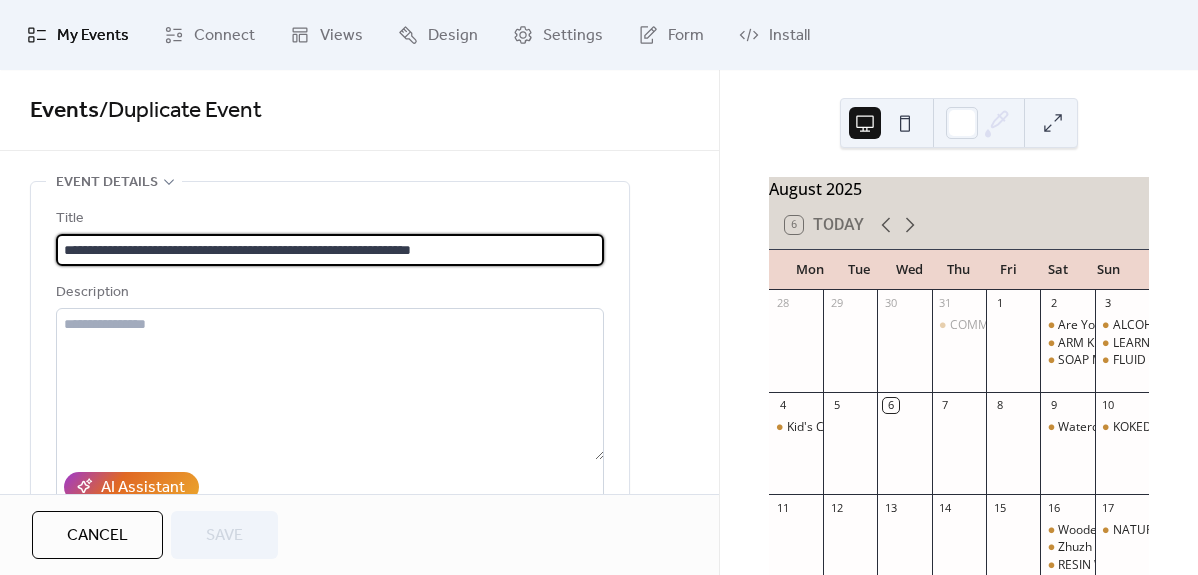 scroll, scrollTop: 1, scrollLeft: 0, axis: vertical 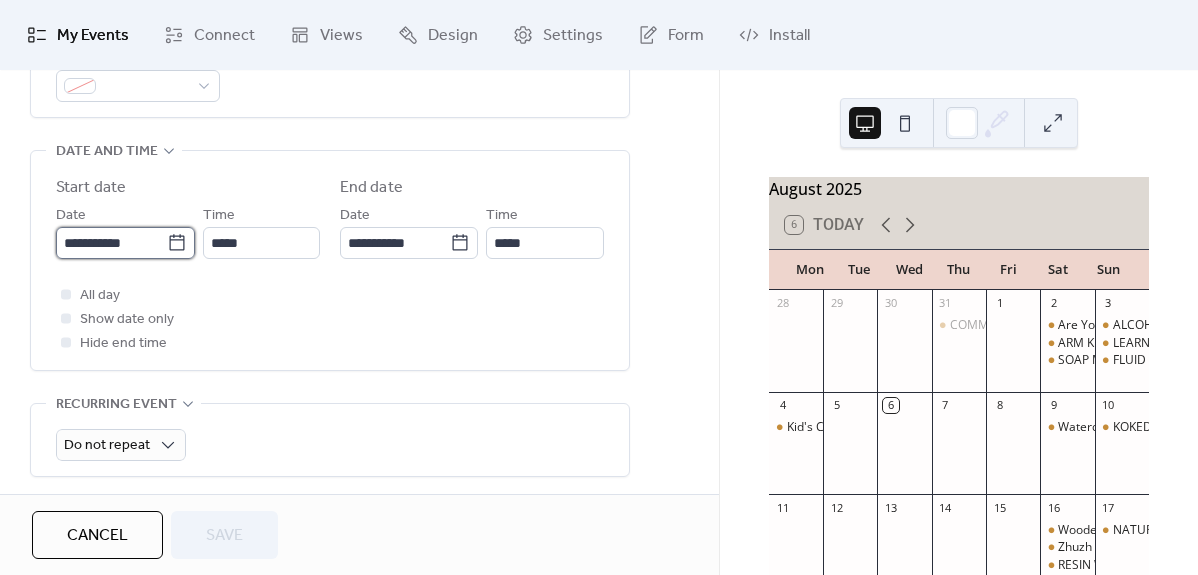 click on "**********" at bounding box center (111, 243) 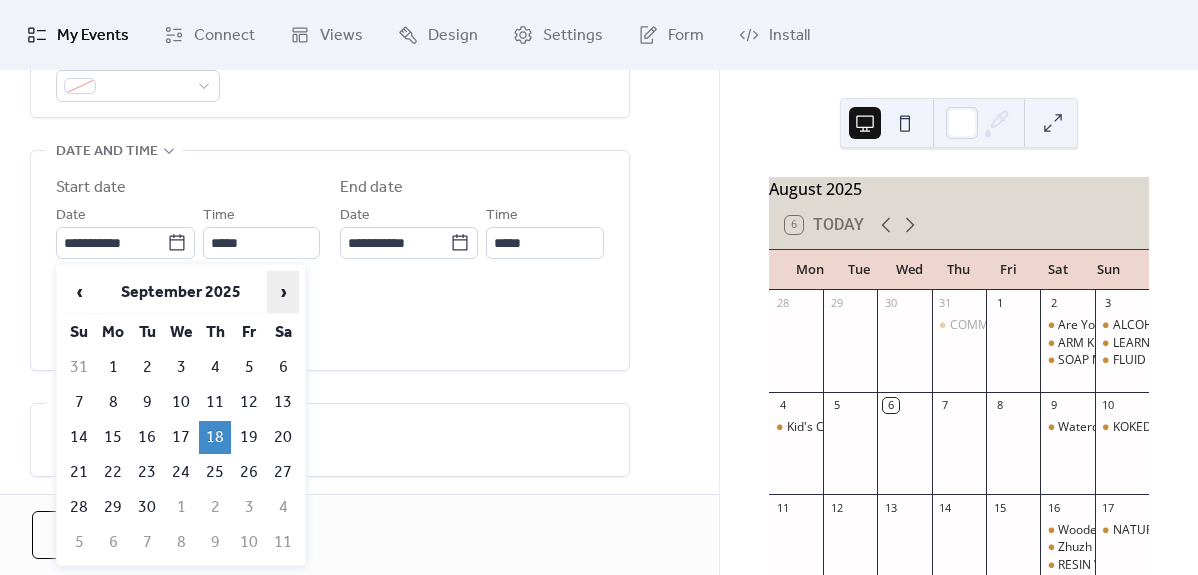 click on "›" at bounding box center [283, 292] 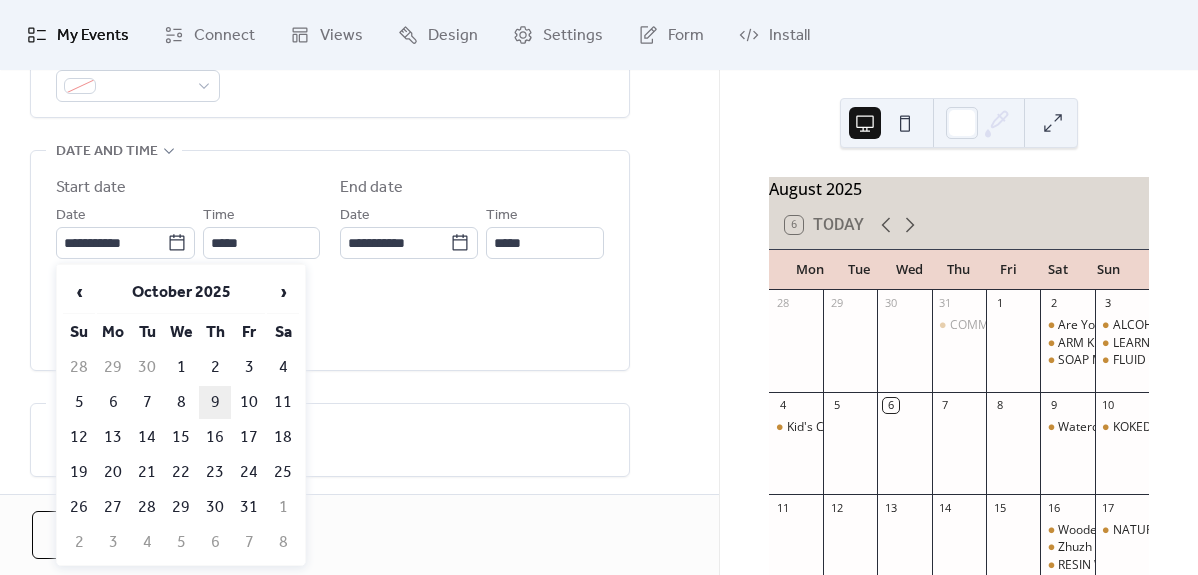 click on "9" at bounding box center [215, 402] 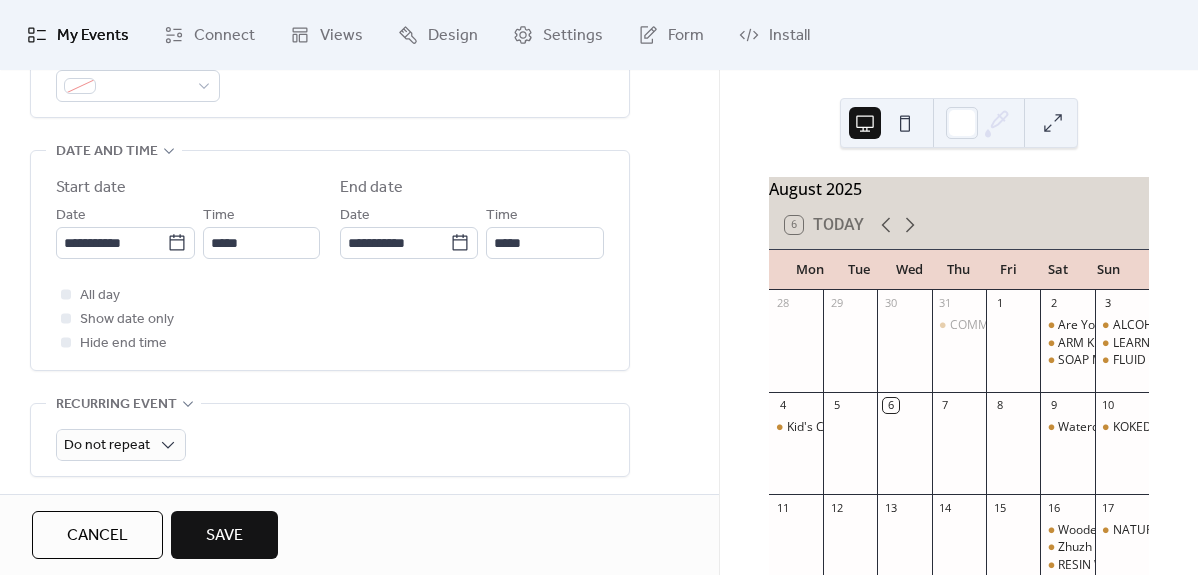 click on "Save" at bounding box center [224, 536] 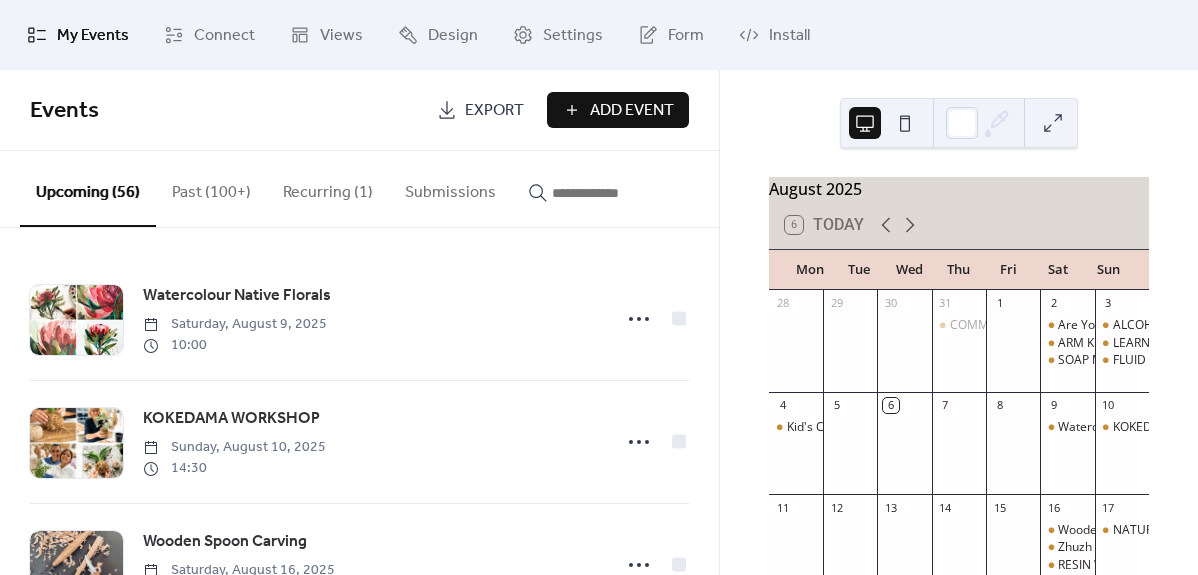click at bounding box center [612, 193] 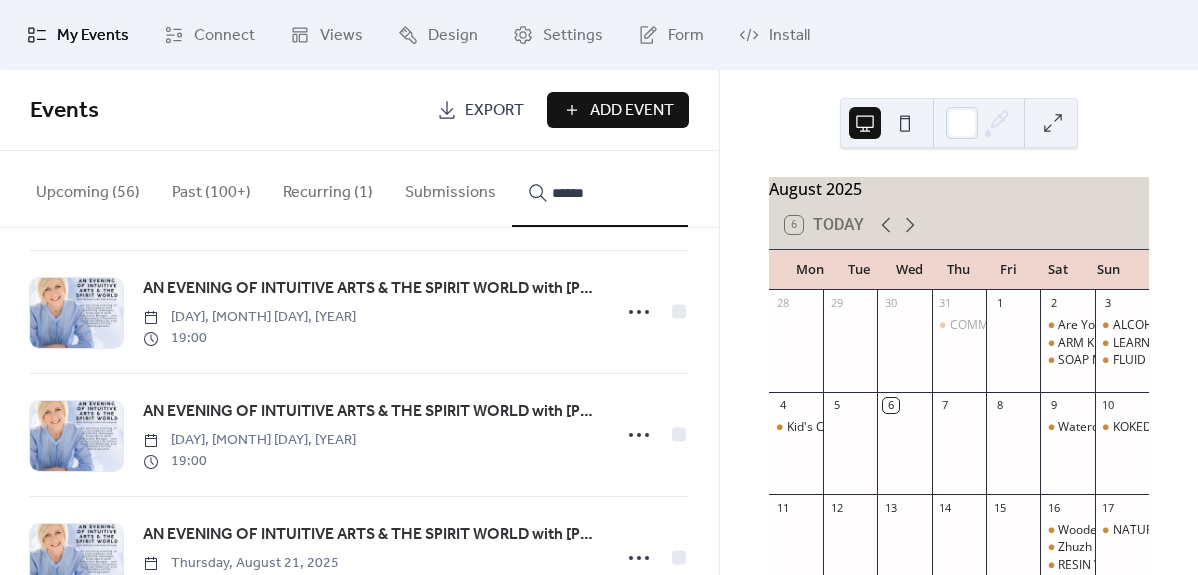 scroll, scrollTop: 577, scrollLeft: 0, axis: vertical 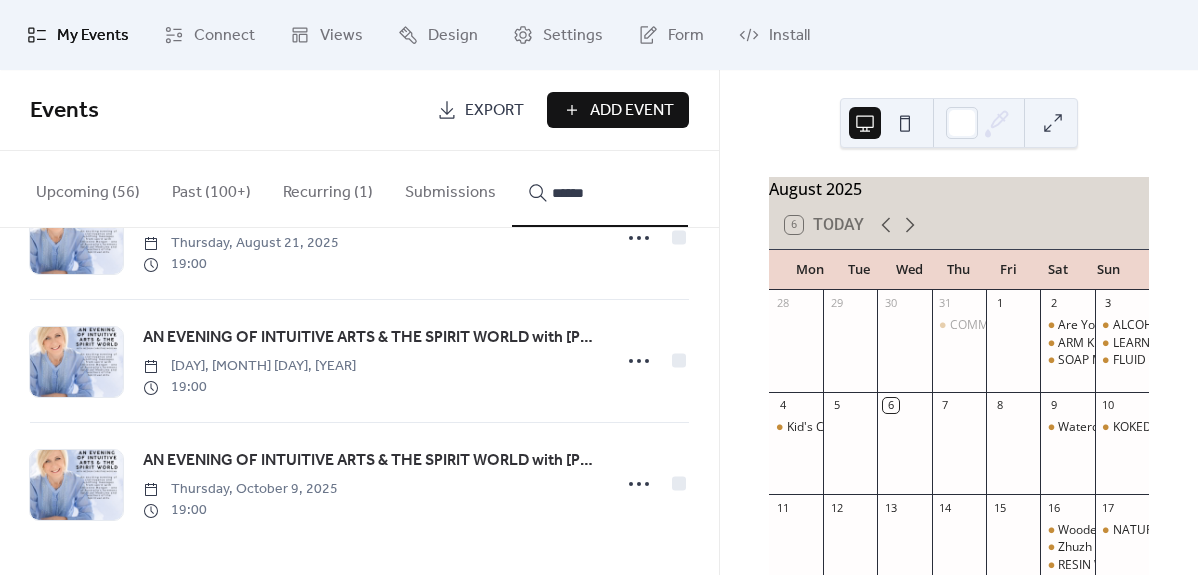 type on "******" 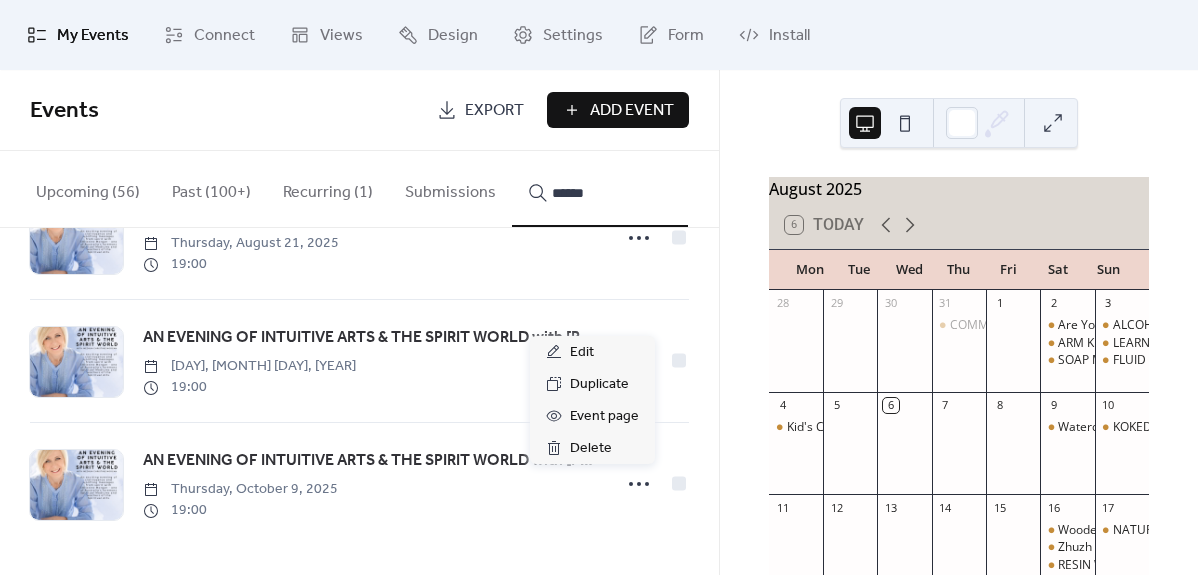 click 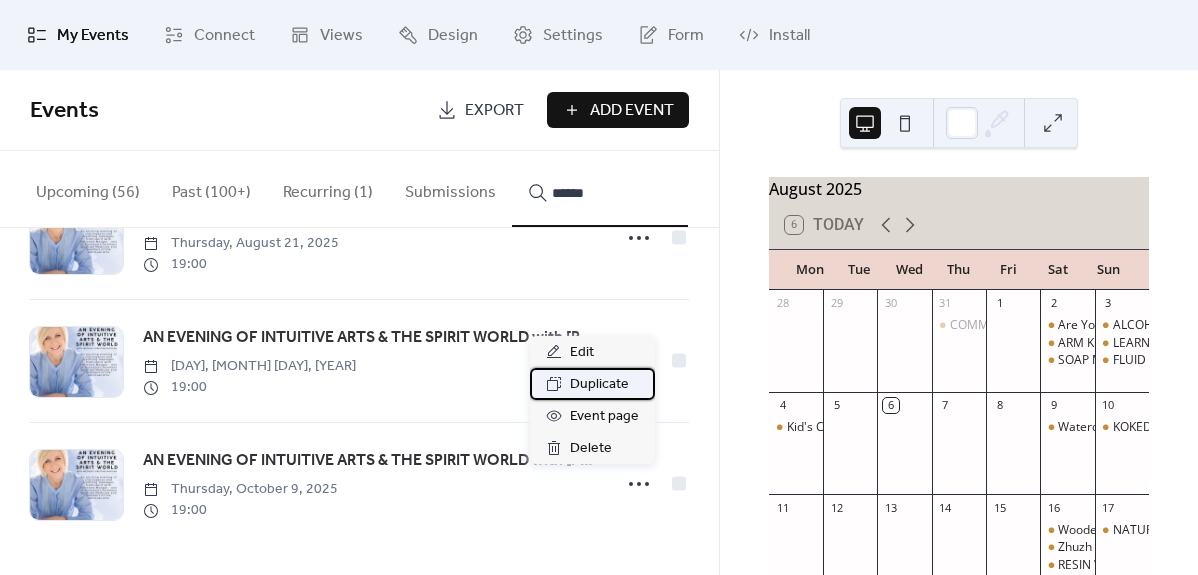 click on "Duplicate" at bounding box center [599, 385] 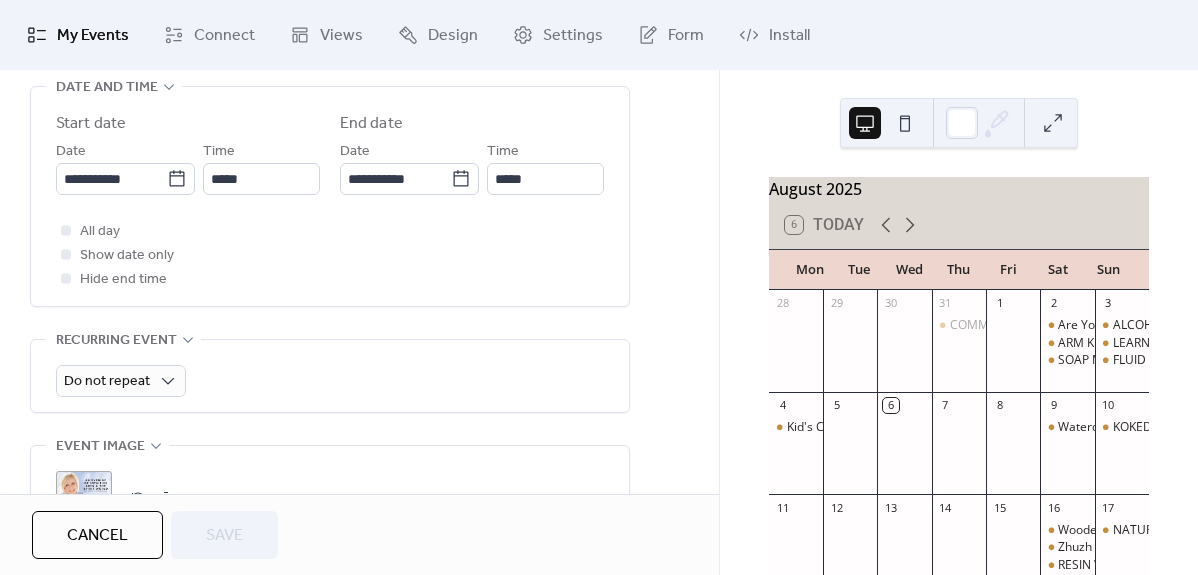 scroll, scrollTop: 670, scrollLeft: 0, axis: vertical 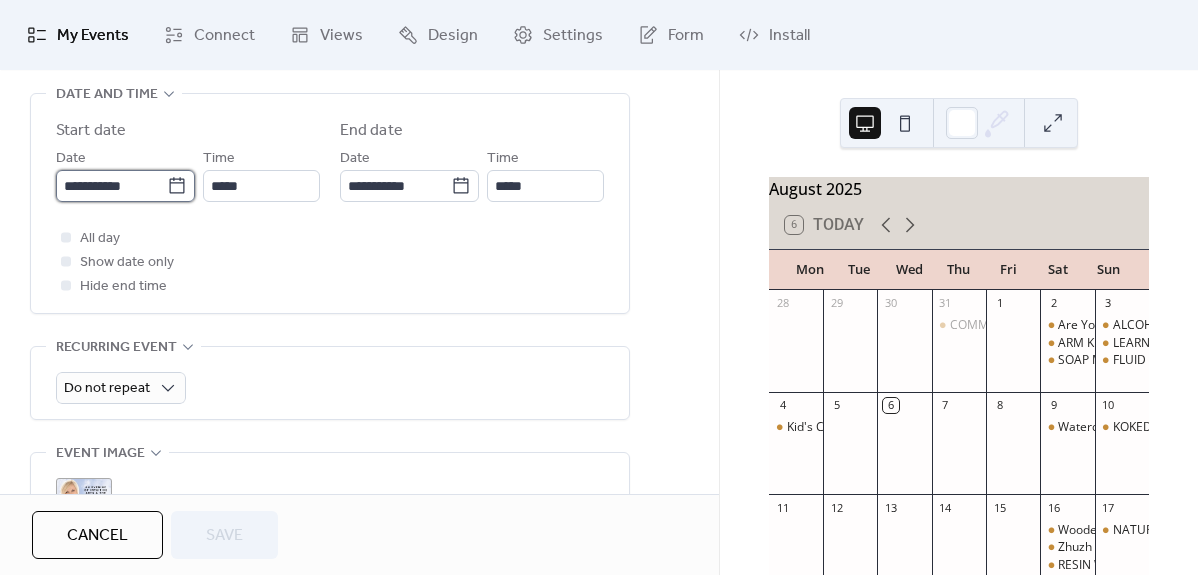 click on "**********" at bounding box center (111, 186) 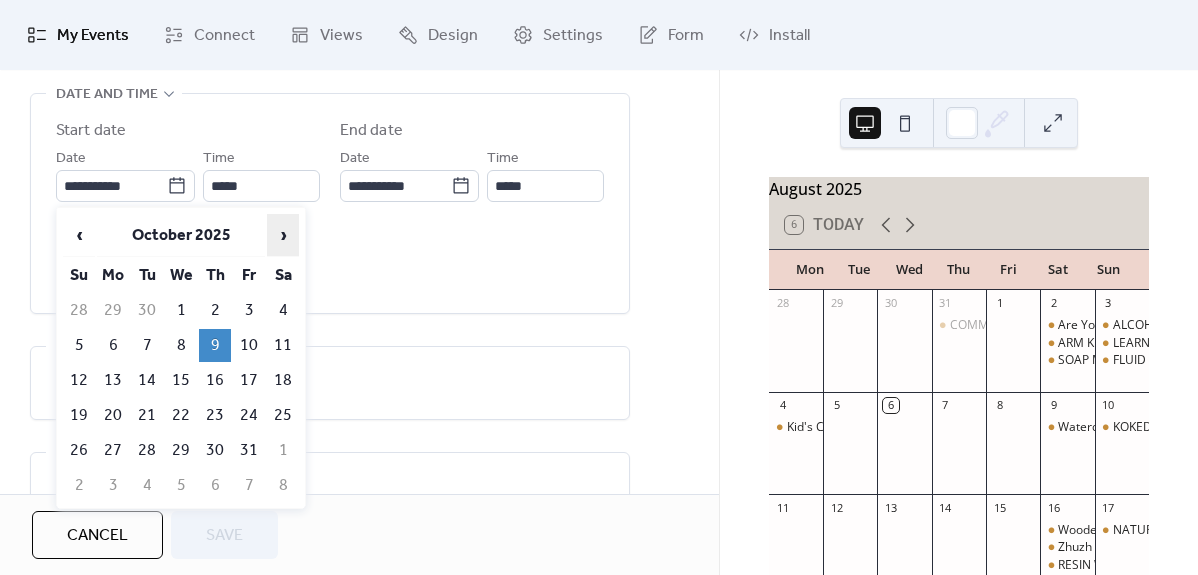 click on "›" at bounding box center (283, 235) 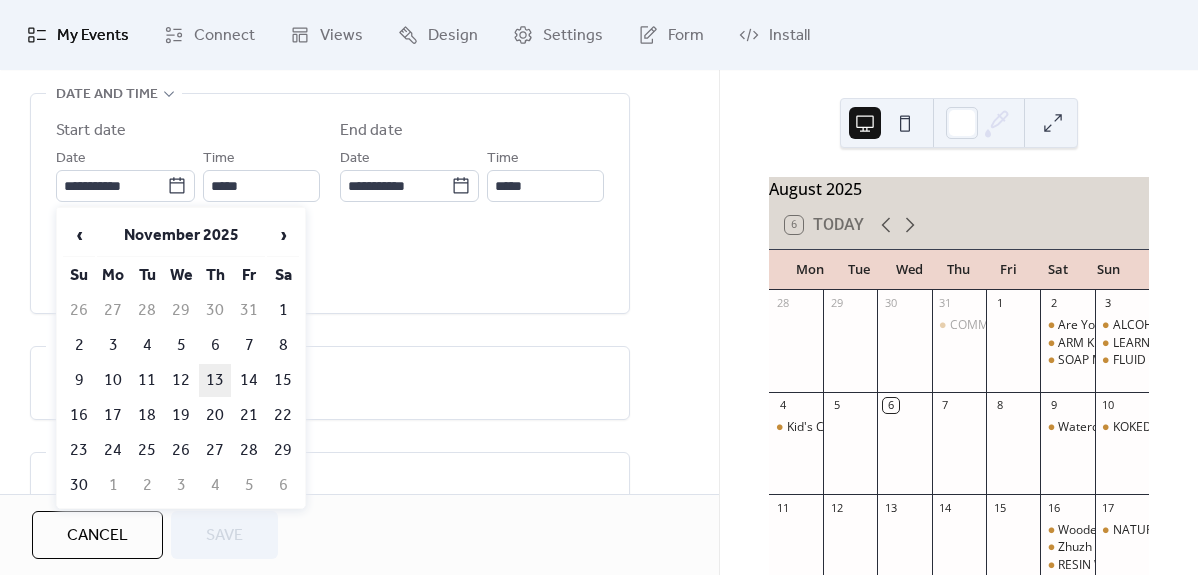 click on "13" at bounding box center [215, 380] 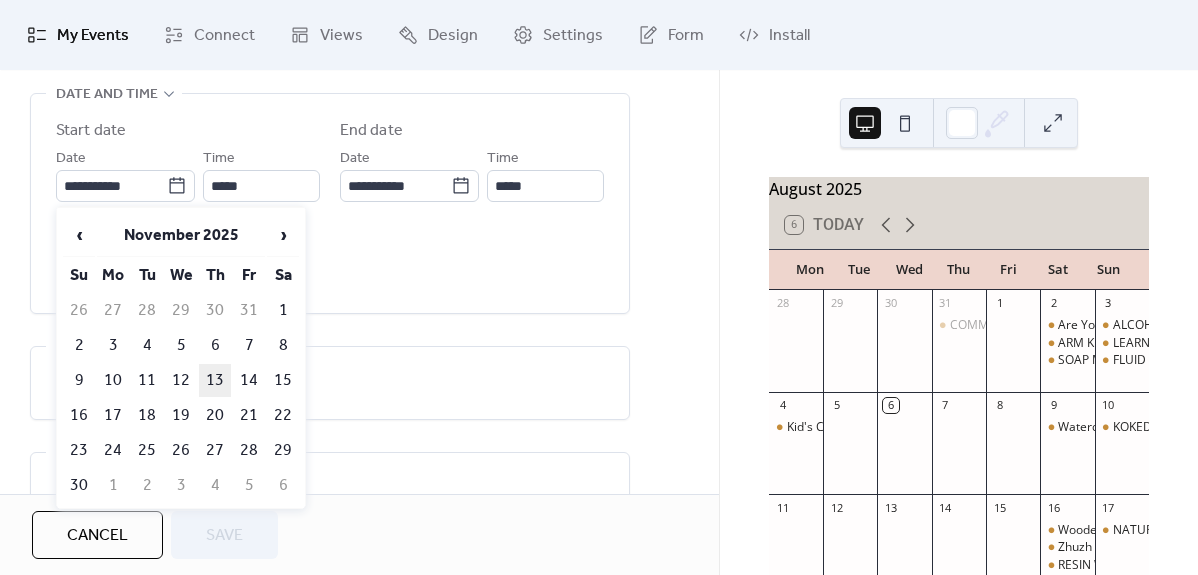 type on "**********" 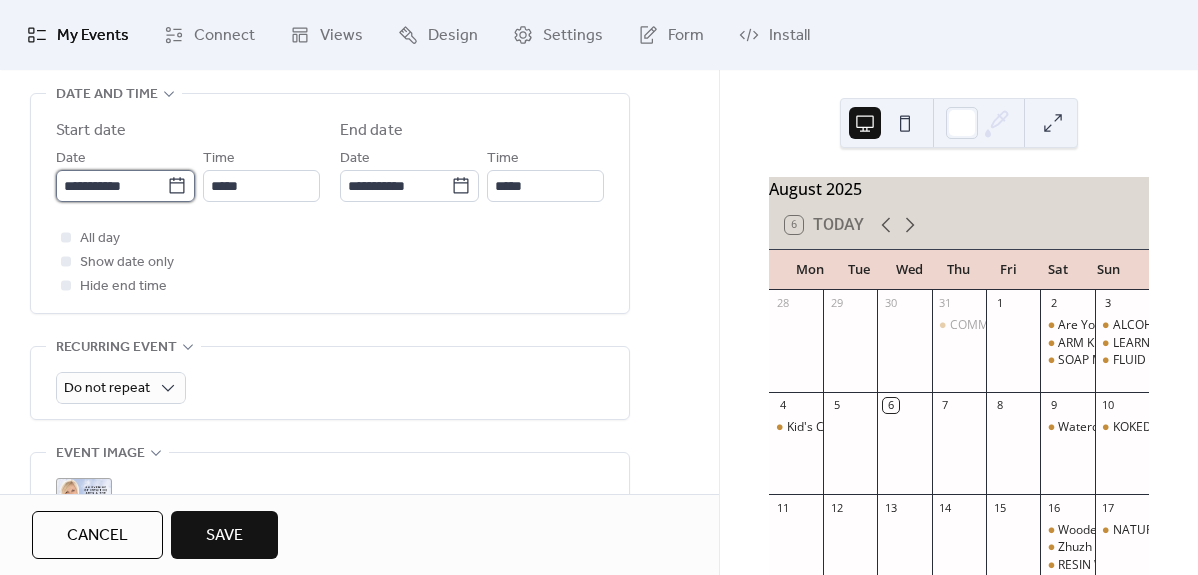 click on "**********" at bounding box center (111, 186) 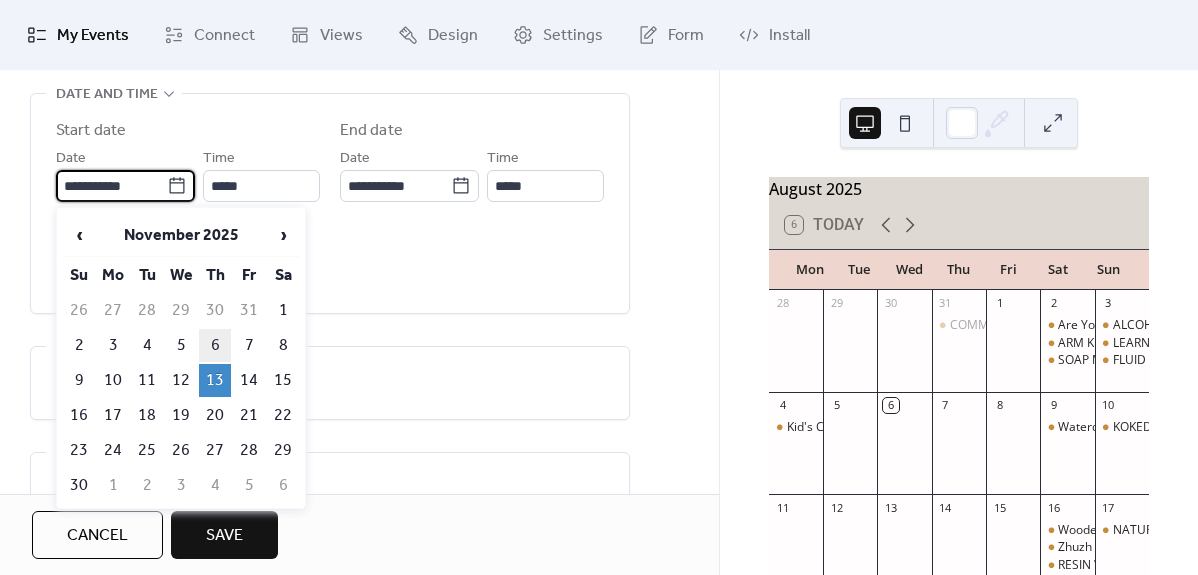 click on "6" at bounding box center (215, 345) 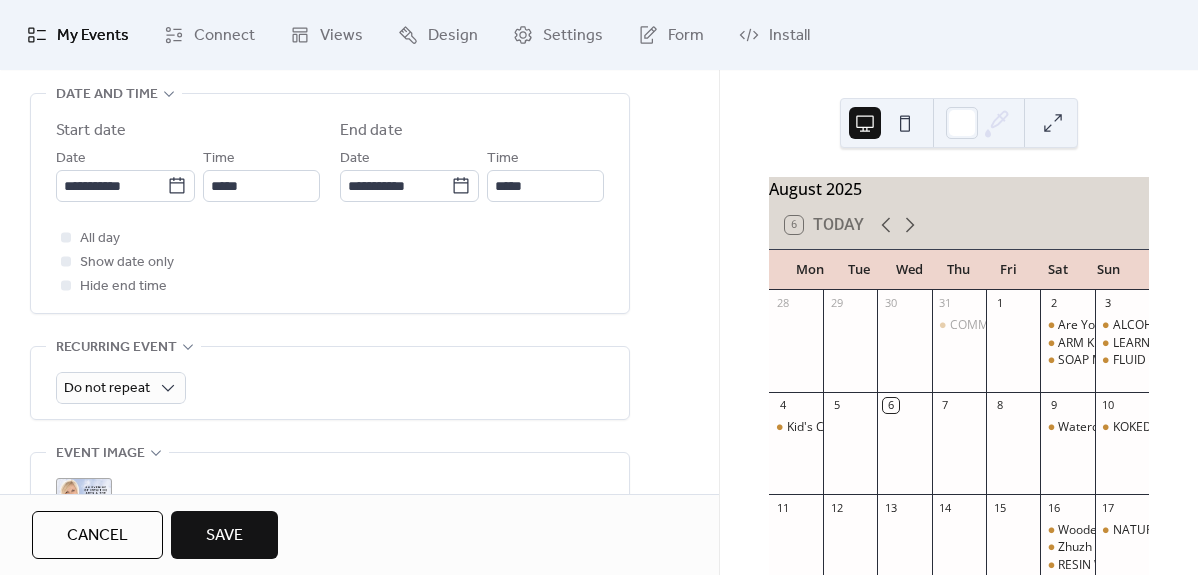 click on "Save" at bounding box center [224, 536] 